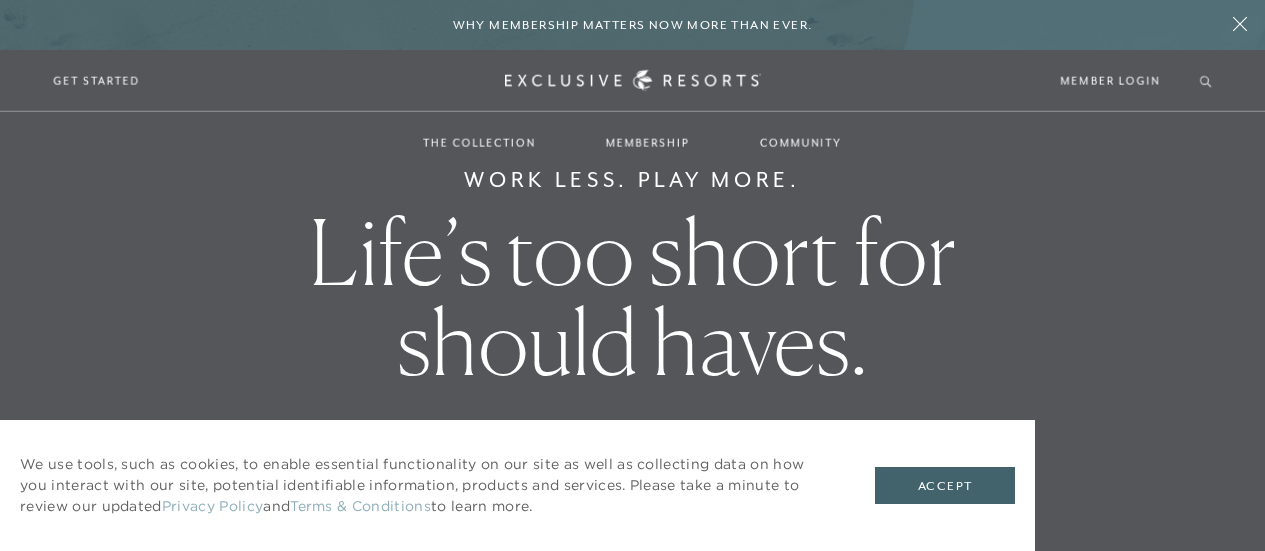 scroll, scrollTop: 0, scrollLeft: 0, axis: both 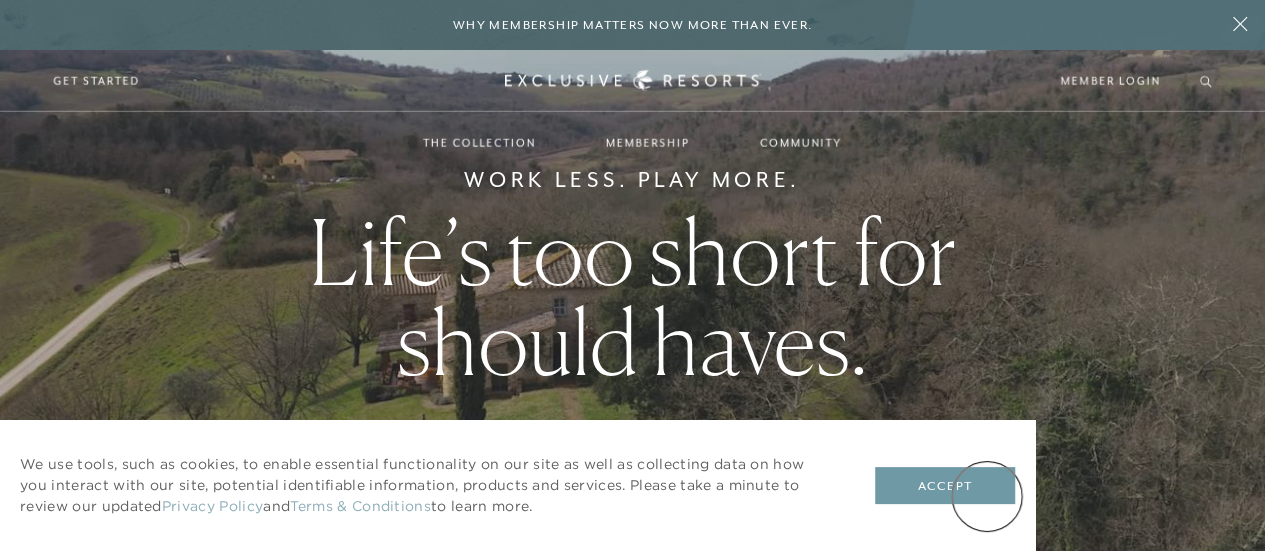 click on "Accept" at bounding box center (945, 486) 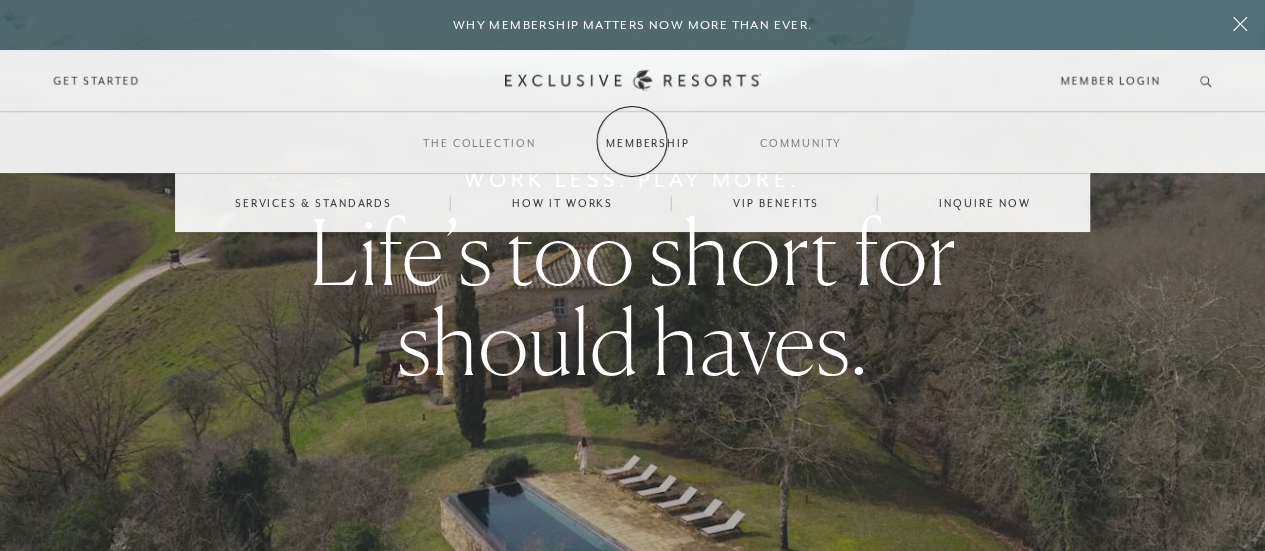 click on "Membership" at bounding box center (648, 143) 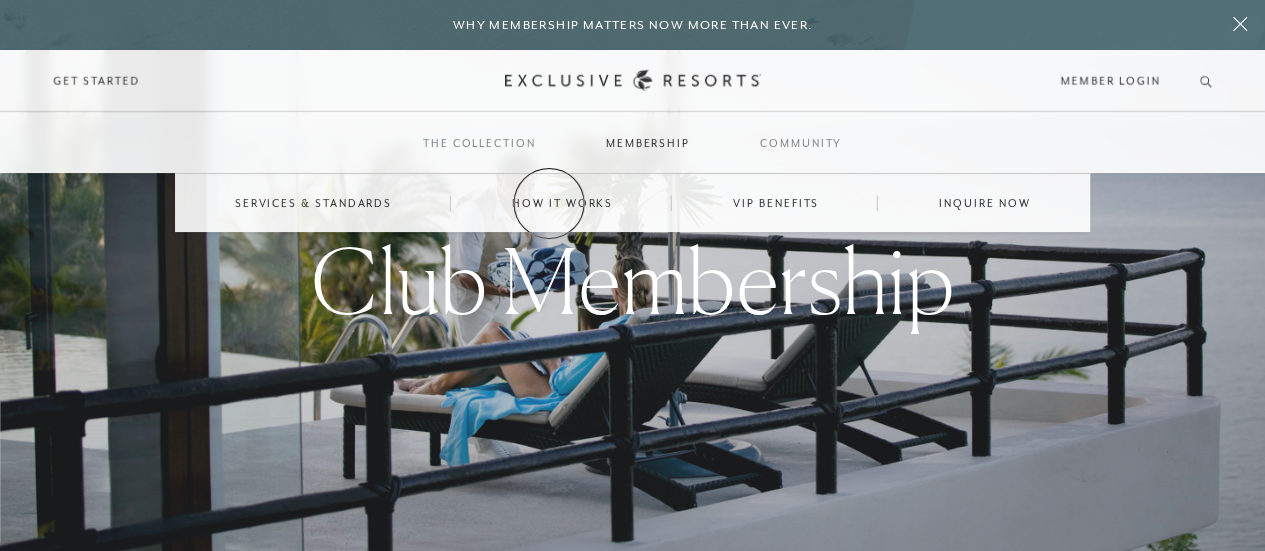 click on "How it works" at bounding box center (562, 203) 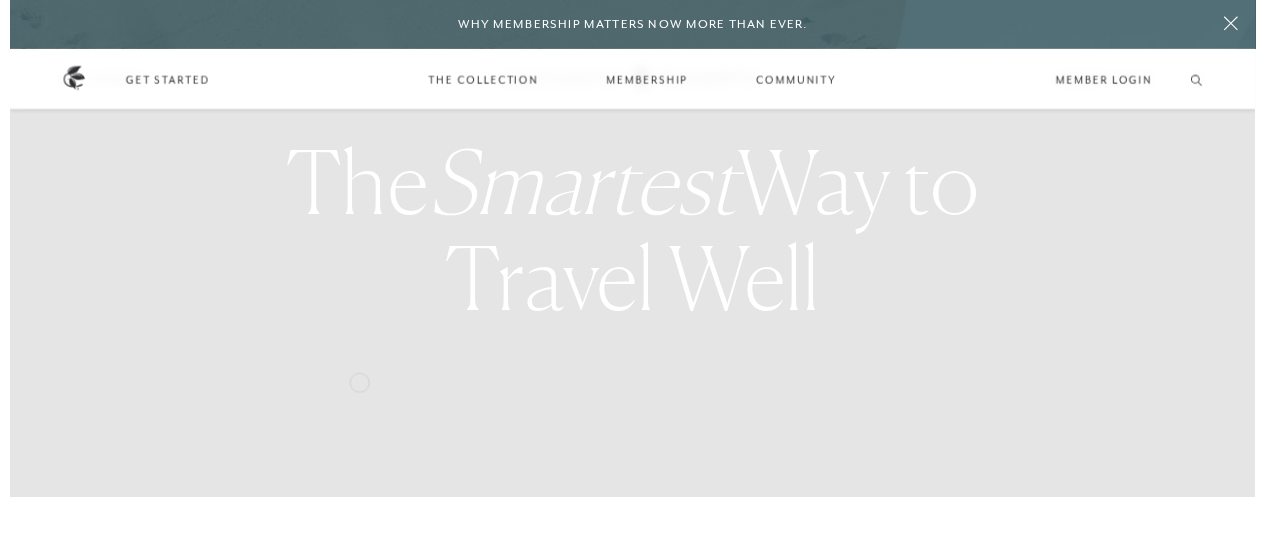 scroll, scrollTop: 0, scrollLeft: 0, axis: both 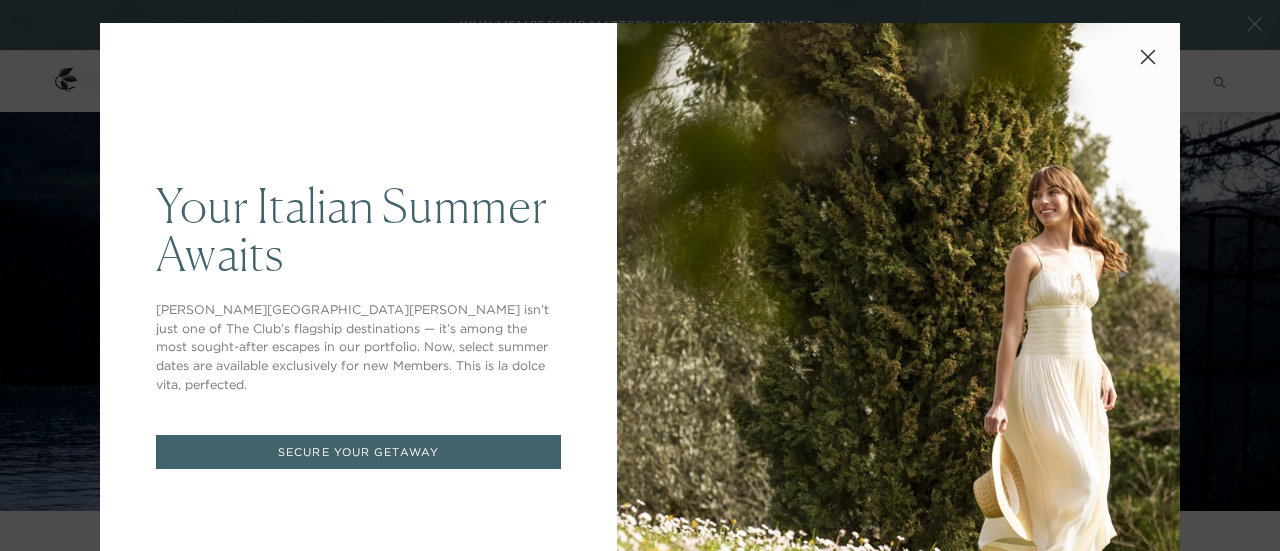 click on "Secure Your Getaway" at bounding box center [358, 452] 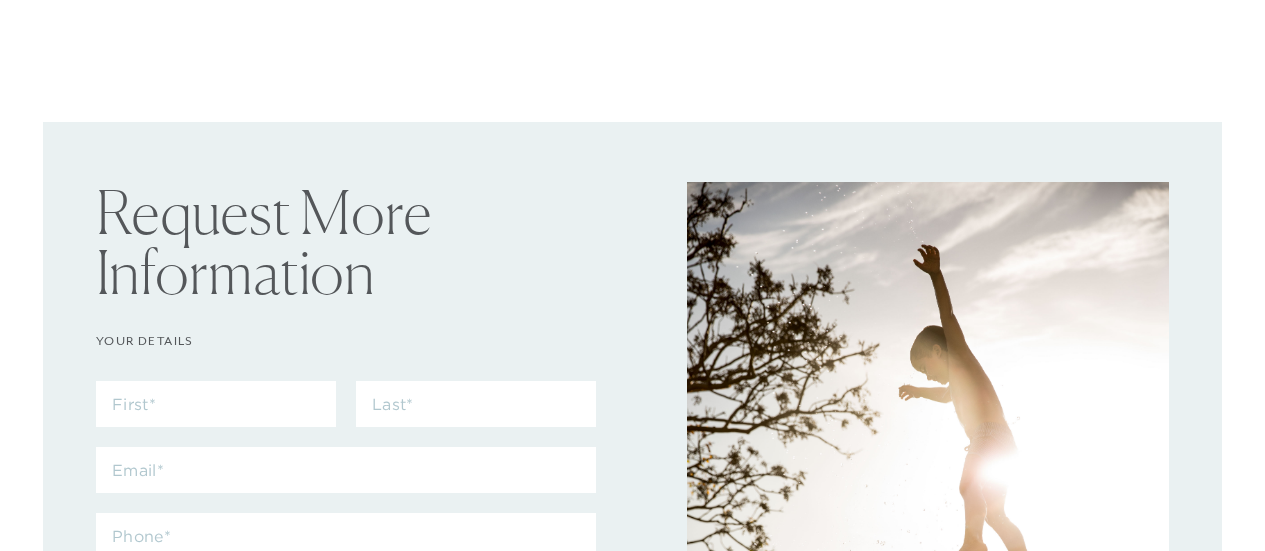 scroll, scrollTop: 0, scrollLeft: 0, axis: both 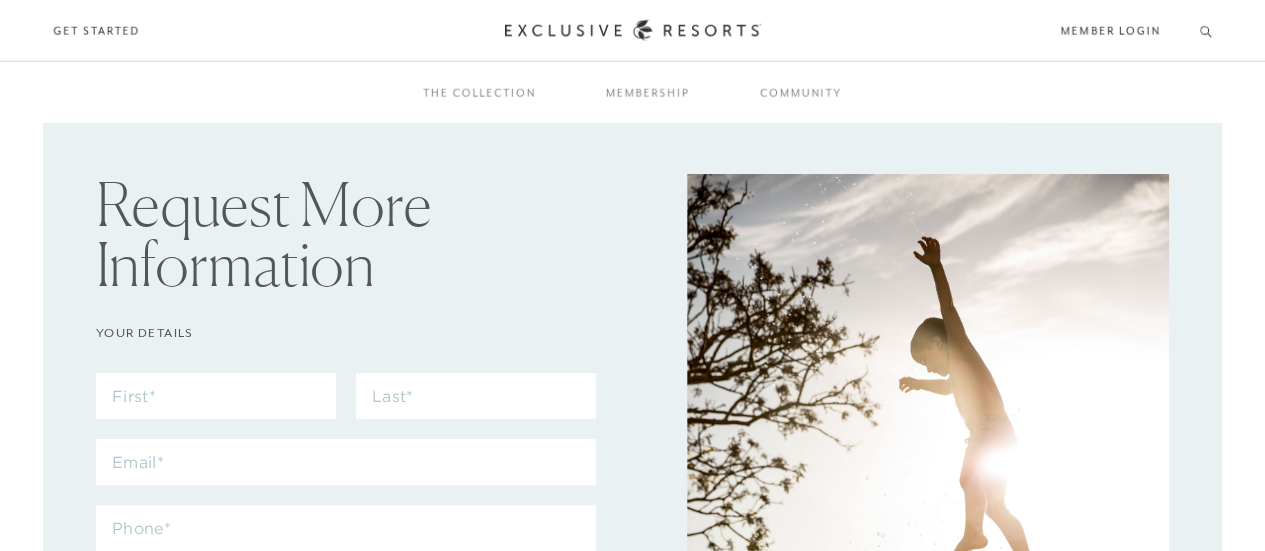 checkbox on "false" 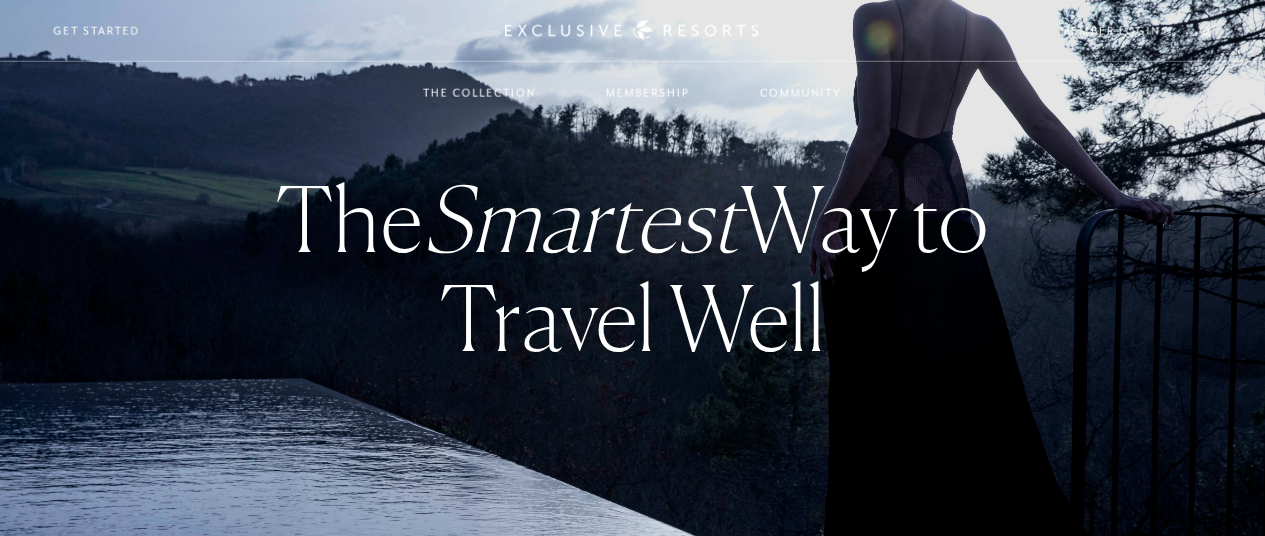 scroll, scrollTop: 40, scrollLeft: 0, axis: vertical 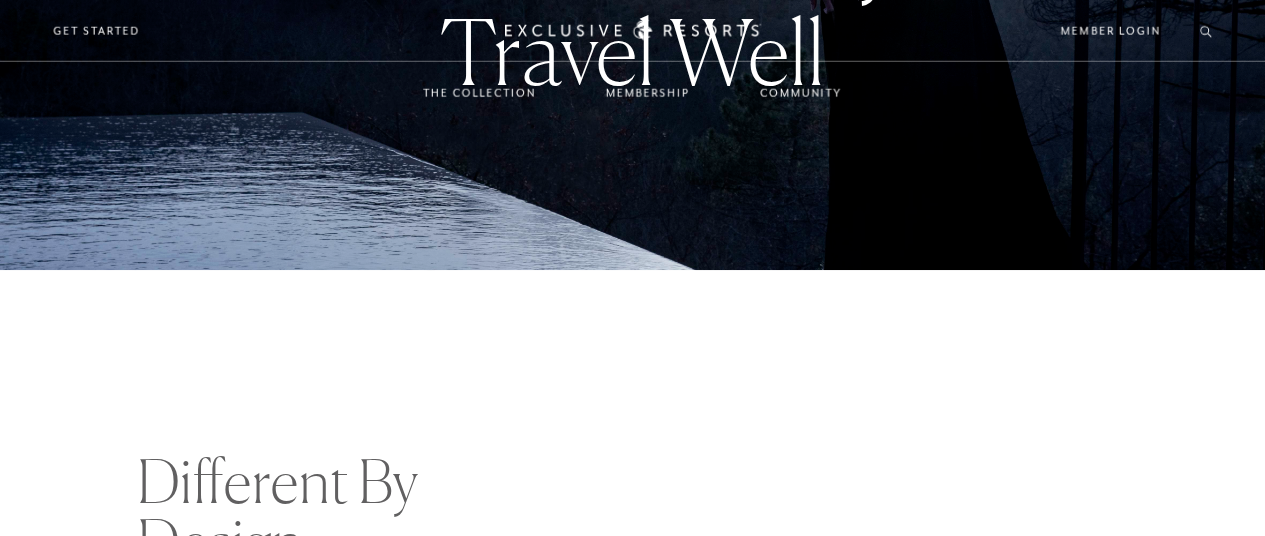 checkbox on "false" 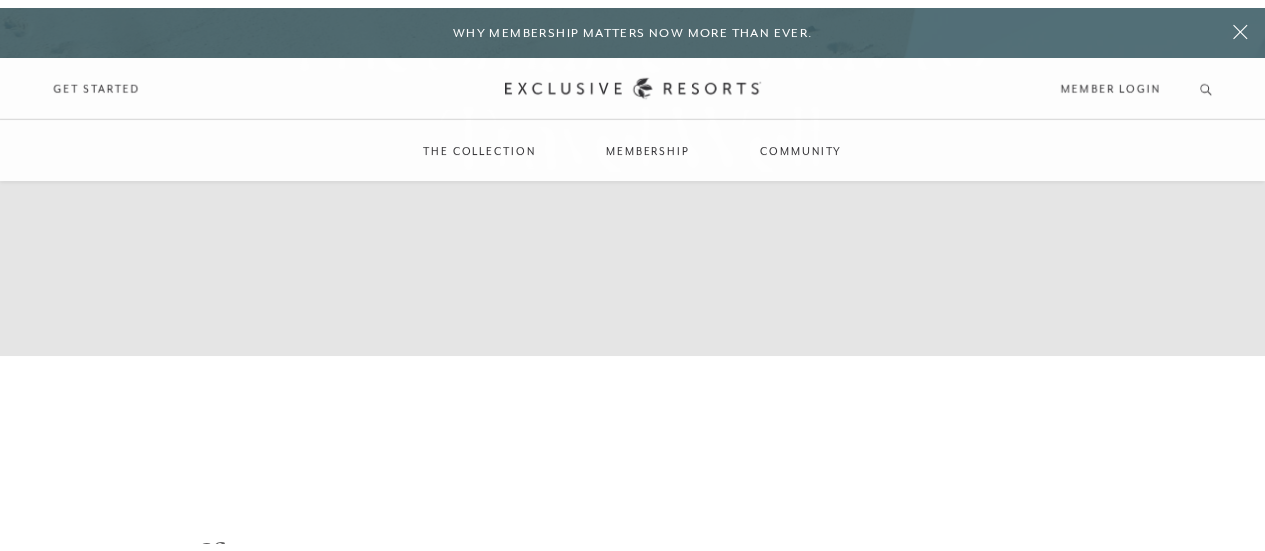 scroll, scrollTop: 0, scrollLeft: 0, axis: both 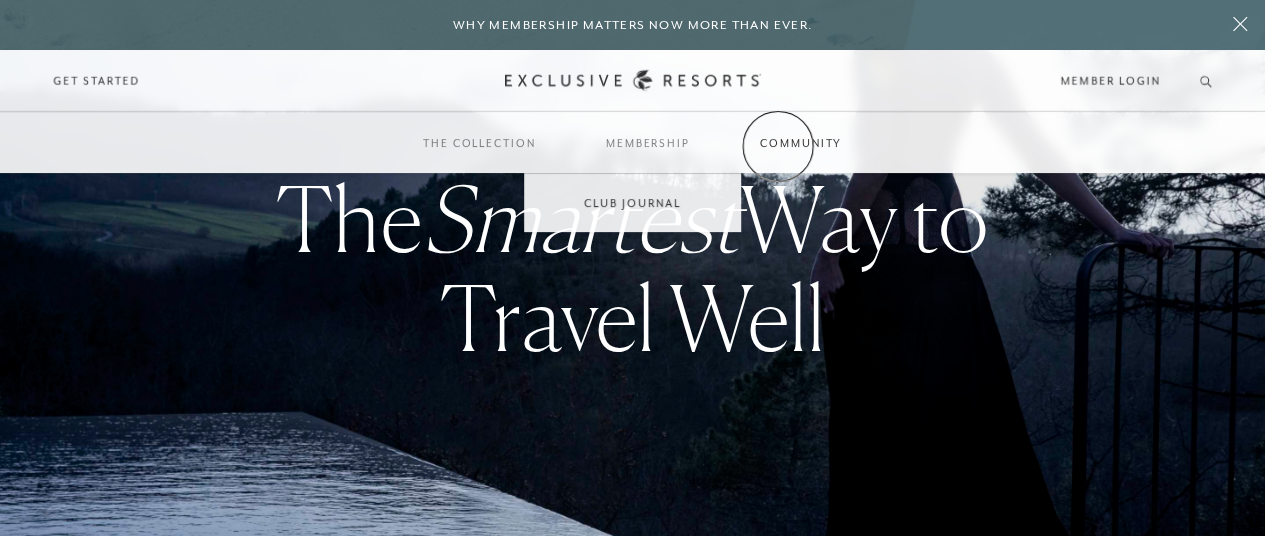 click on "Community" at bounding box center (801, 143) 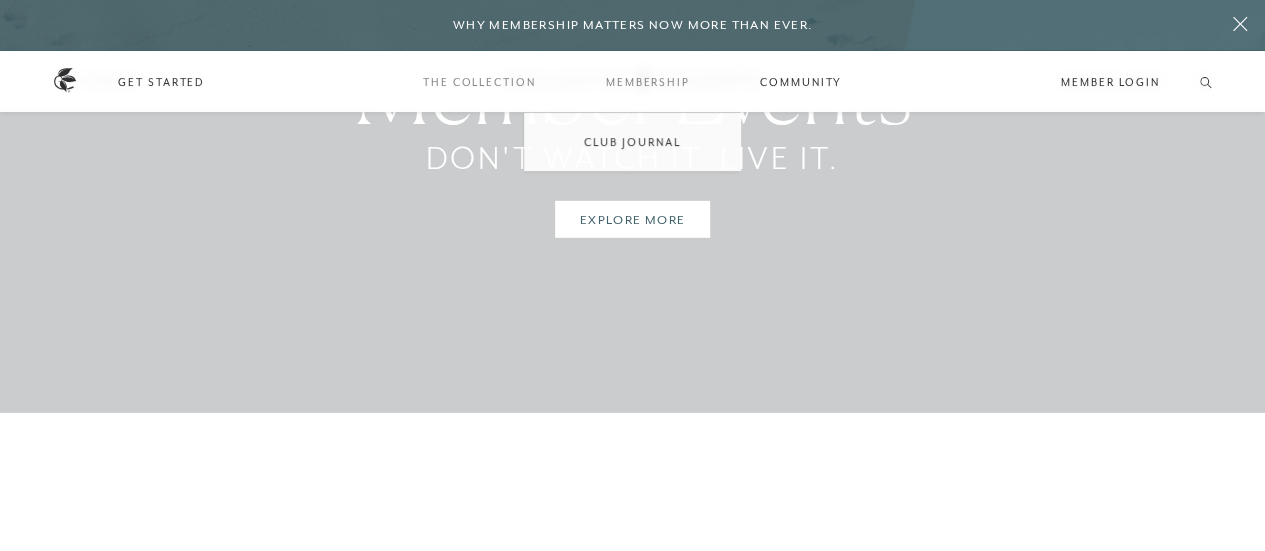 scroll, scrollTop: 2880, scrollLeft: 0, axis: vertical 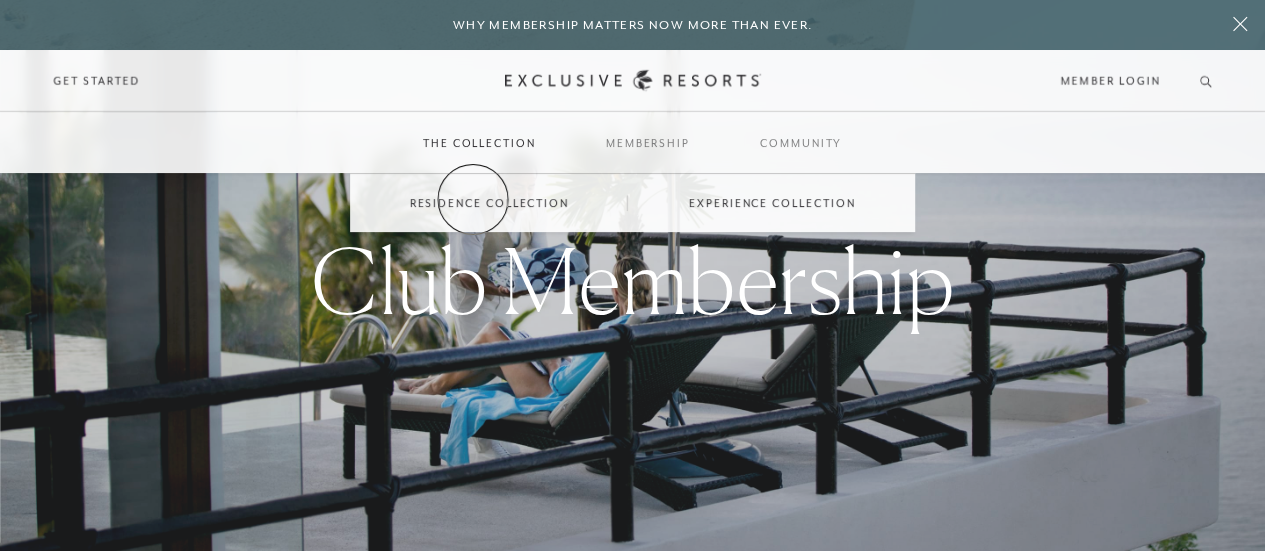 click on "Residence Collection" at bounding box center (489, 203) 